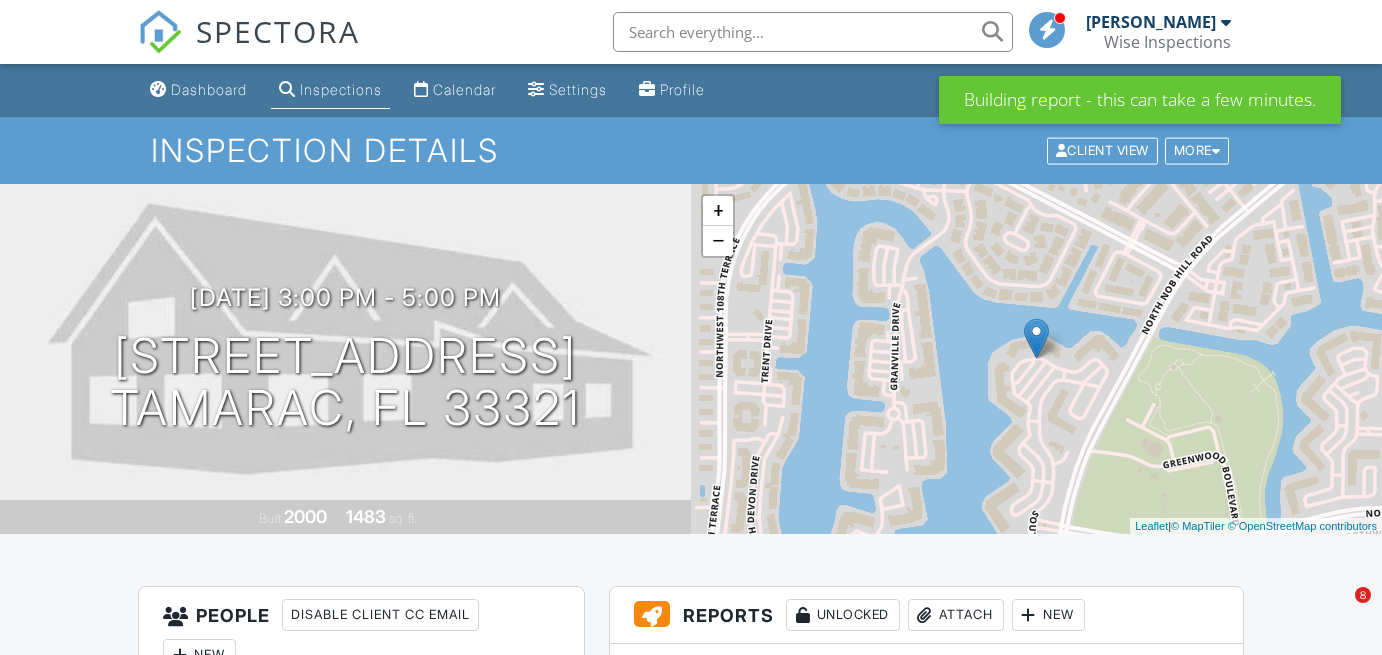 scroll, scrollTop: 380, scrollLeft: 0, axis: vertical 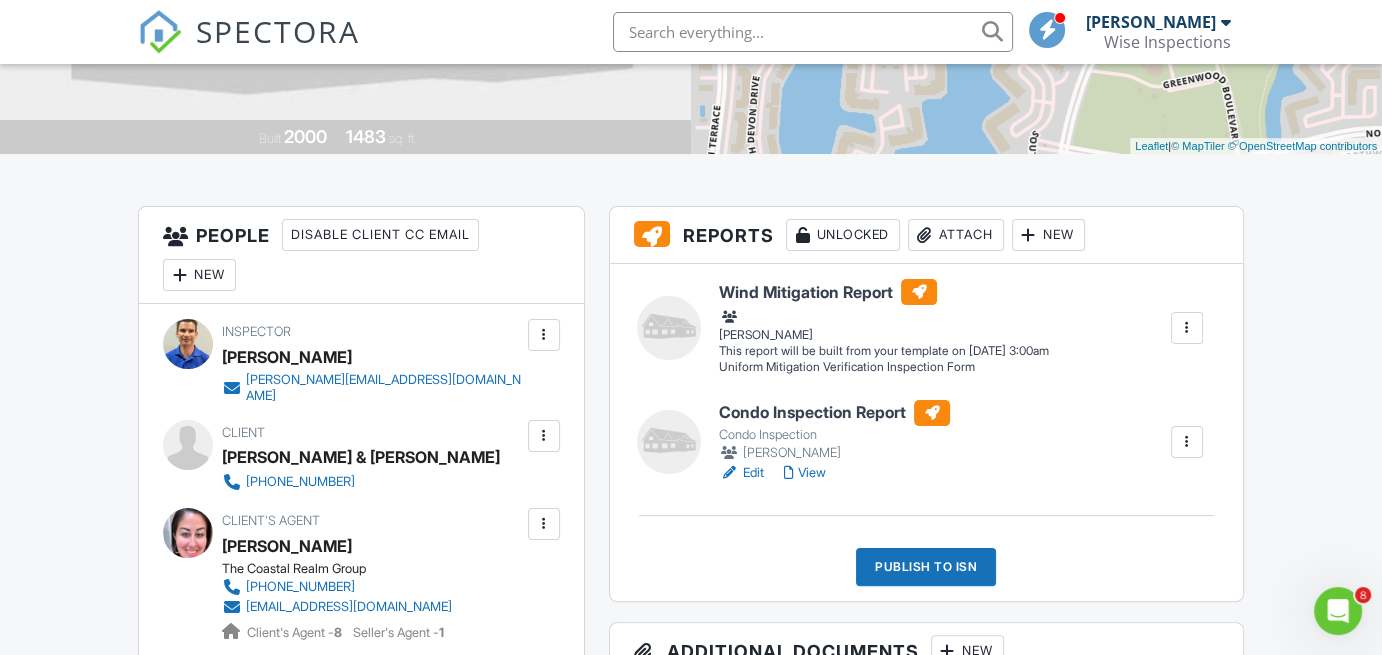 click at bounding box center (1187, 328) 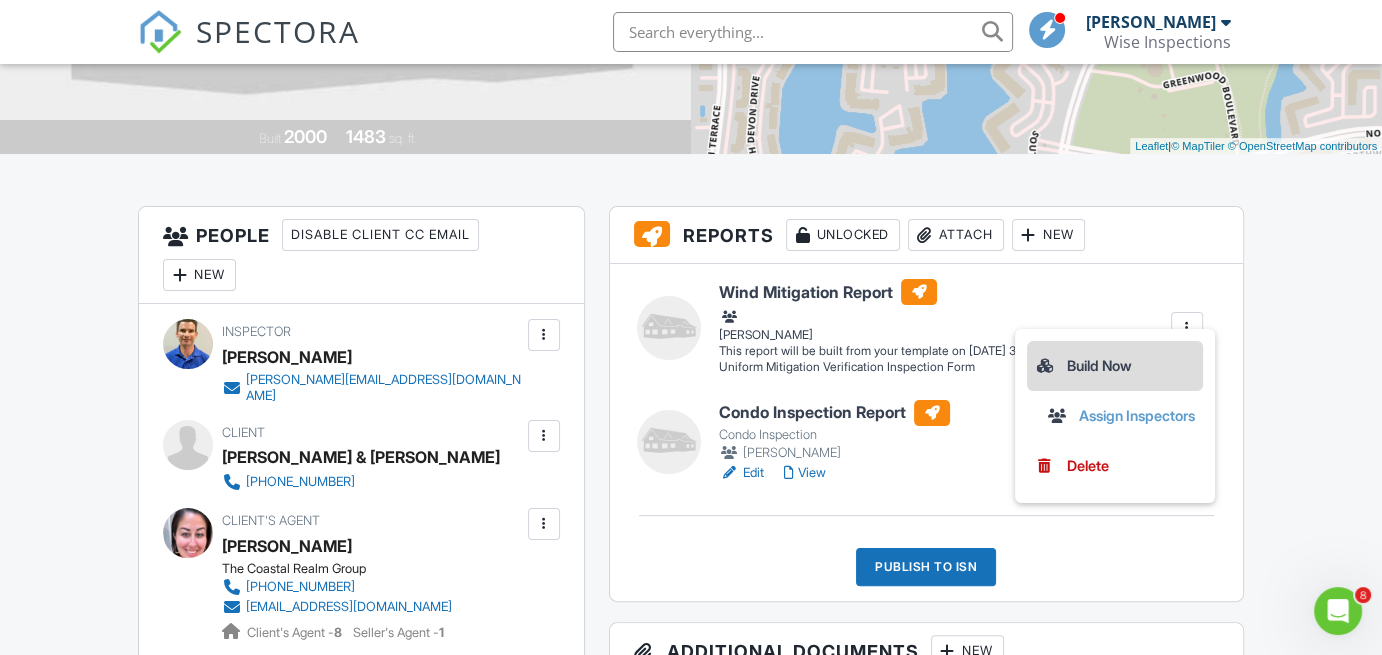 click on "Build Now" at bounding box center [1115, 366] 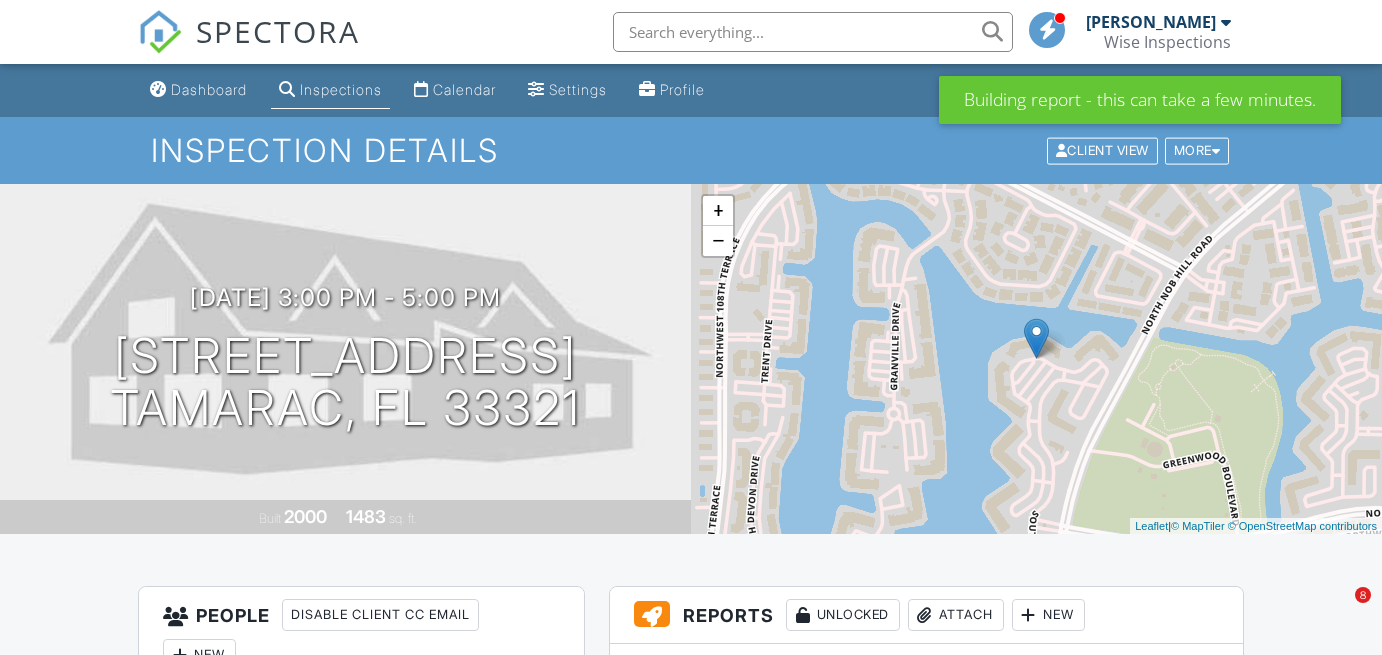 scroll, scrollTop: 0, scrollLeft: 0, axis: both 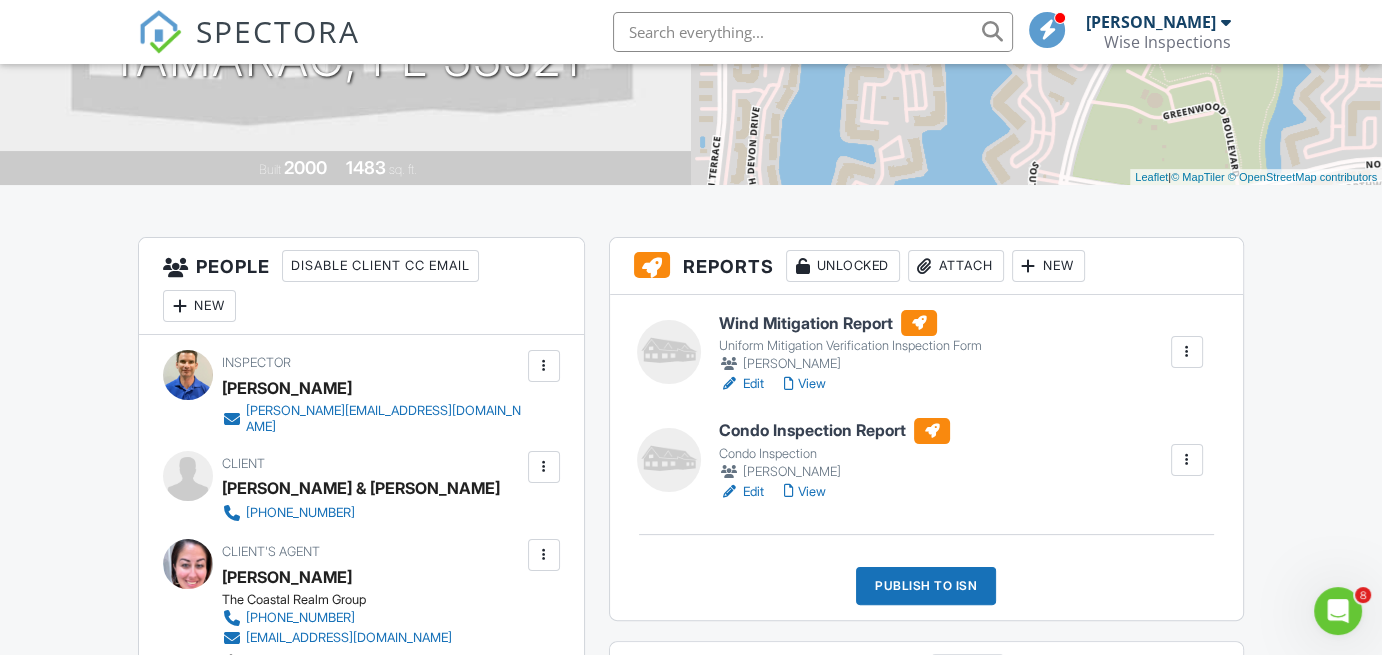 click on "New" at bounding box center (1048, 266) 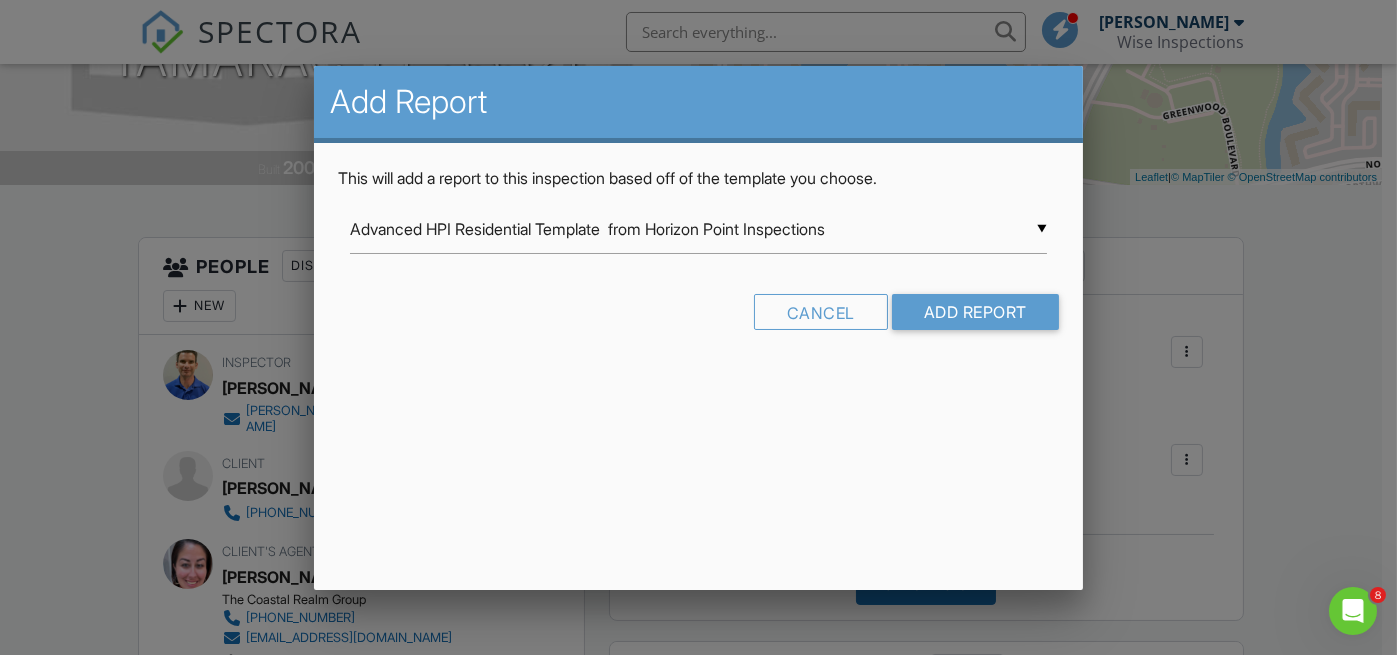 click on "▼ Advanced HPI Residential Template  from Horizon Point Inspections Advanced HPI Residential Template  from Horizon Point Inspections  COMMERCIAL PROPERTY INSPECTION Condo Inspection General Inspection General Inspection - Greg's Copy Multi-Family Inspection Pool Inspection TRAINING Condo Inspection  TRAINING General Inspection  Indoor Air Quality Inspection Mold Assessment Mold - Post Remedial Verification CCPIA Template Commercial from Grand Home Inspection Florida 4-Point Inspection Form (2025)  (HIP Import) Roof Certification Form Sewer Lateral Inspection Termite Inspection (WDO) TRAINING 4-Point Inspection Form TRAINING Wind Mitigation Inspection  Uniform Mitigation Verification Inspection Form  Advanced HPI Residential Template  from Horizon Point Inspections
COMMERCIAL PROPERTY INSPECTION
Condo Inspection
General Inspection
General Inspection - Greg's Copy
Multi-Family Inspection
Pool Inspection
TRAINING Condo Inspection
TRAINING General Inspection
Indoor Air Quality Inspection" at bounding box center [698, 229] 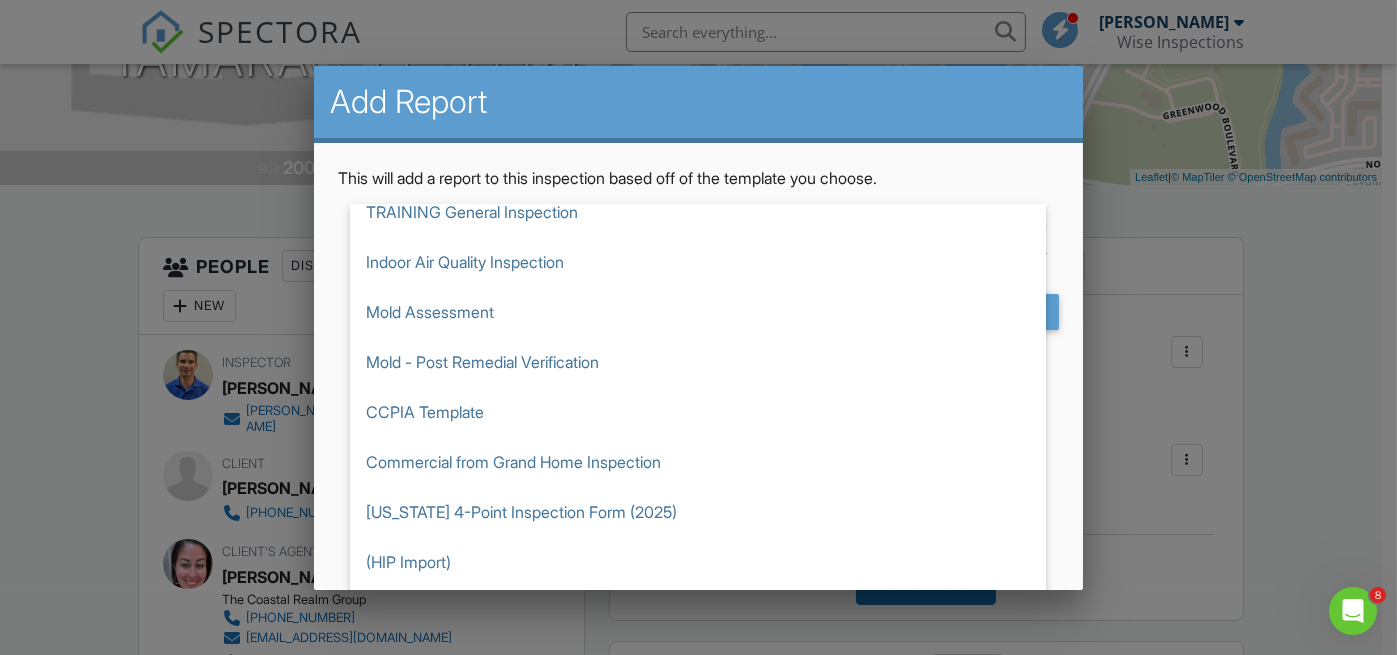scroll, scrollTop: 458, scrollLeft: 0, axis: vertical 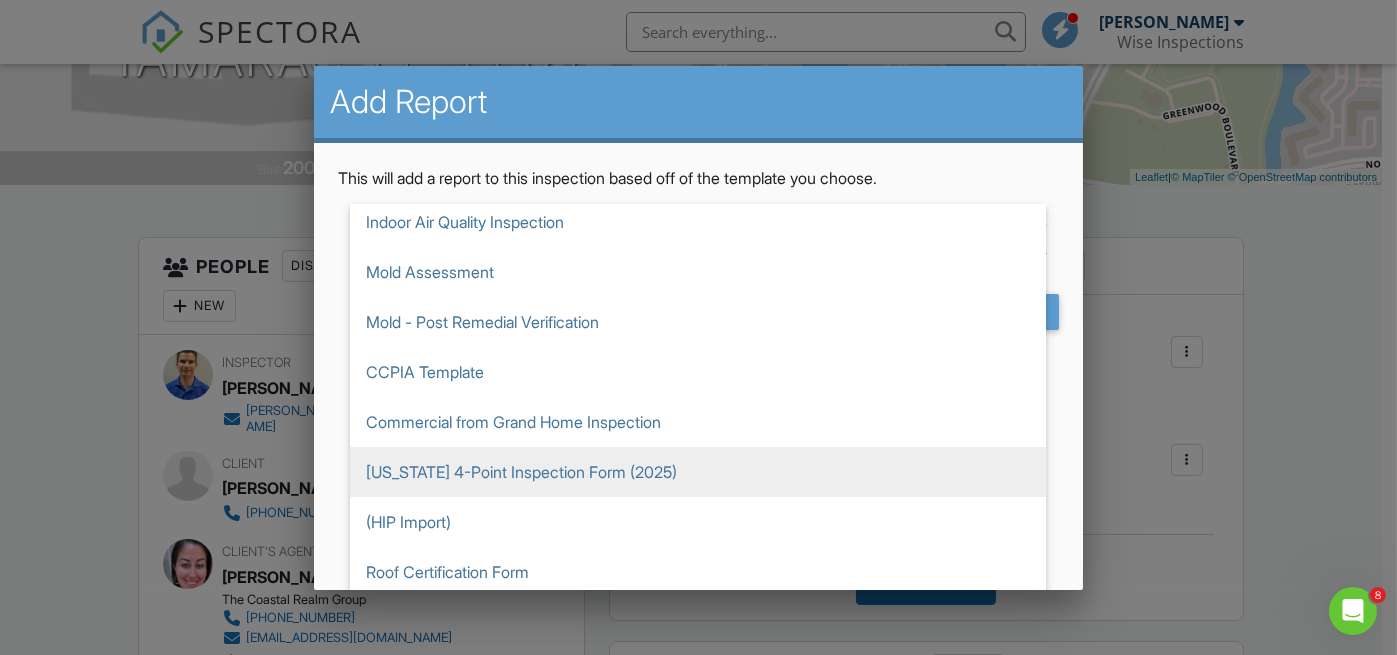click on "Florida 4-Point Inspection Form (2025)" at bounding box center [698, 472] 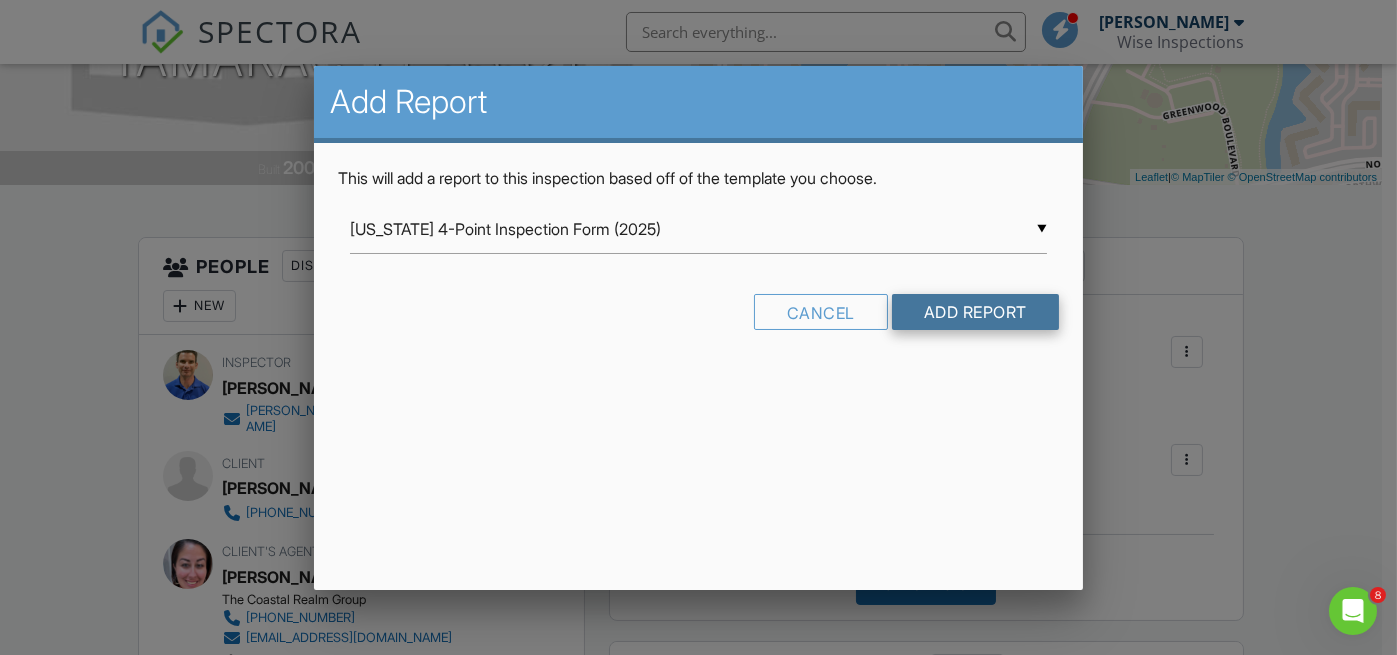 click on "Add Report" at bounding box center (975, 312) 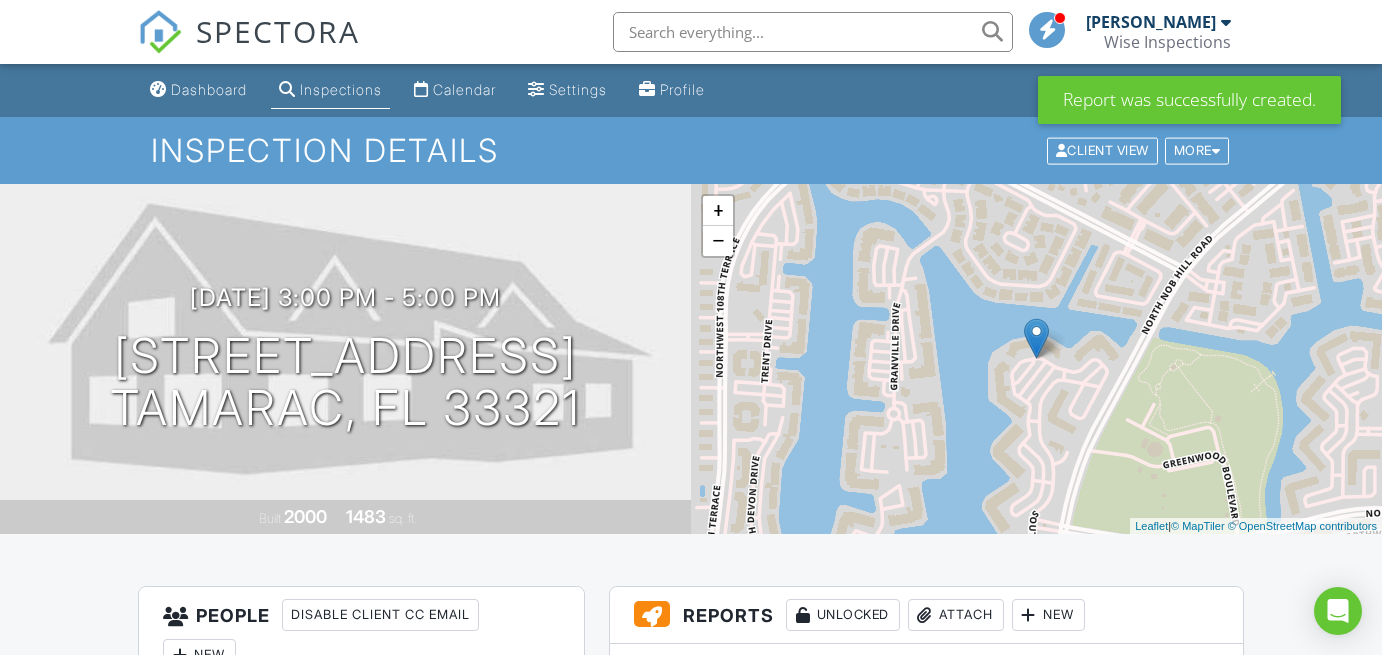 scroll, scrollTop: 0, scrollLeft: 0, axis: both 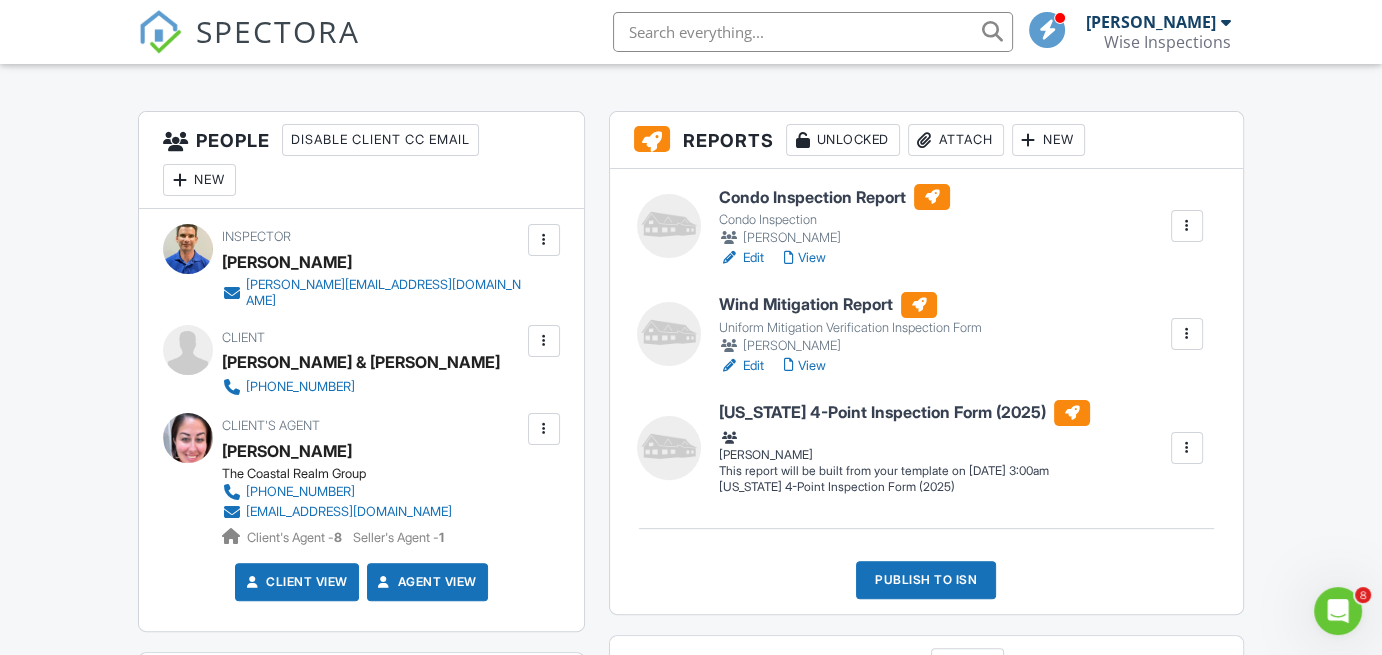 click at bounding box center (1187, 448) 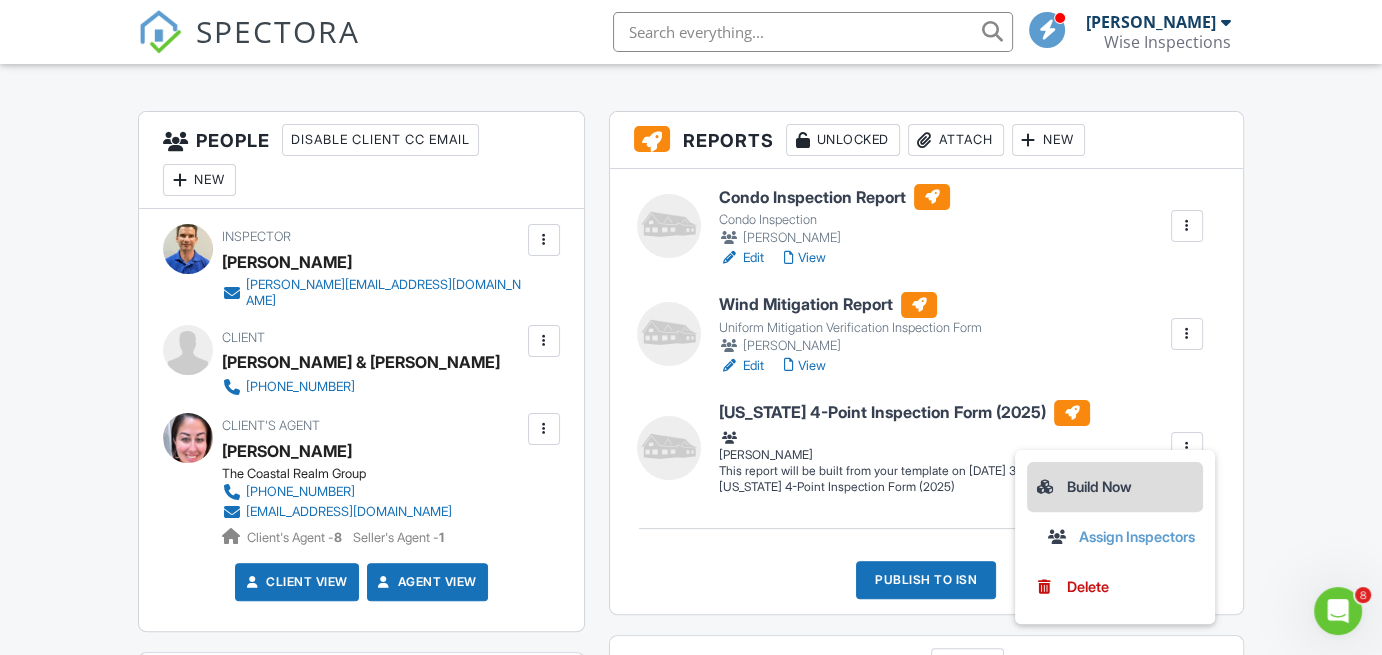 click on "Build Now" at bounding box center [1115, 487] 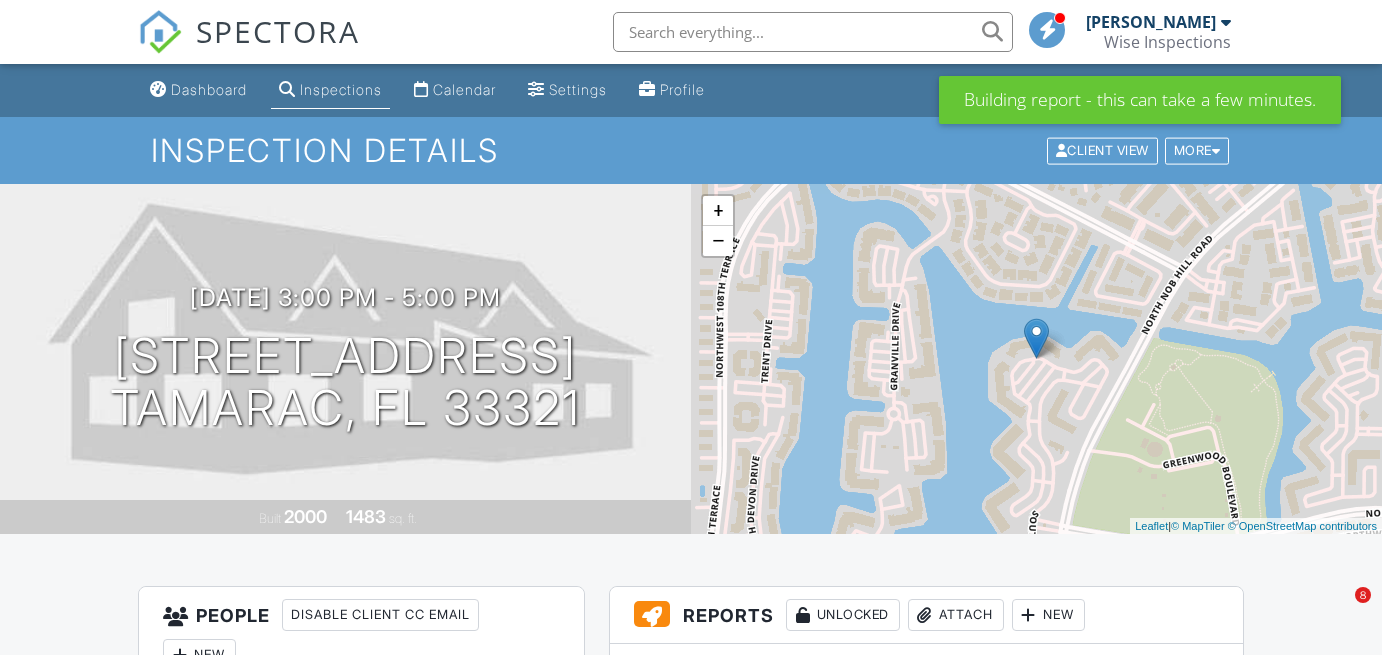scroll, scrollTop: 0, scrollLeft: 0, axis: both 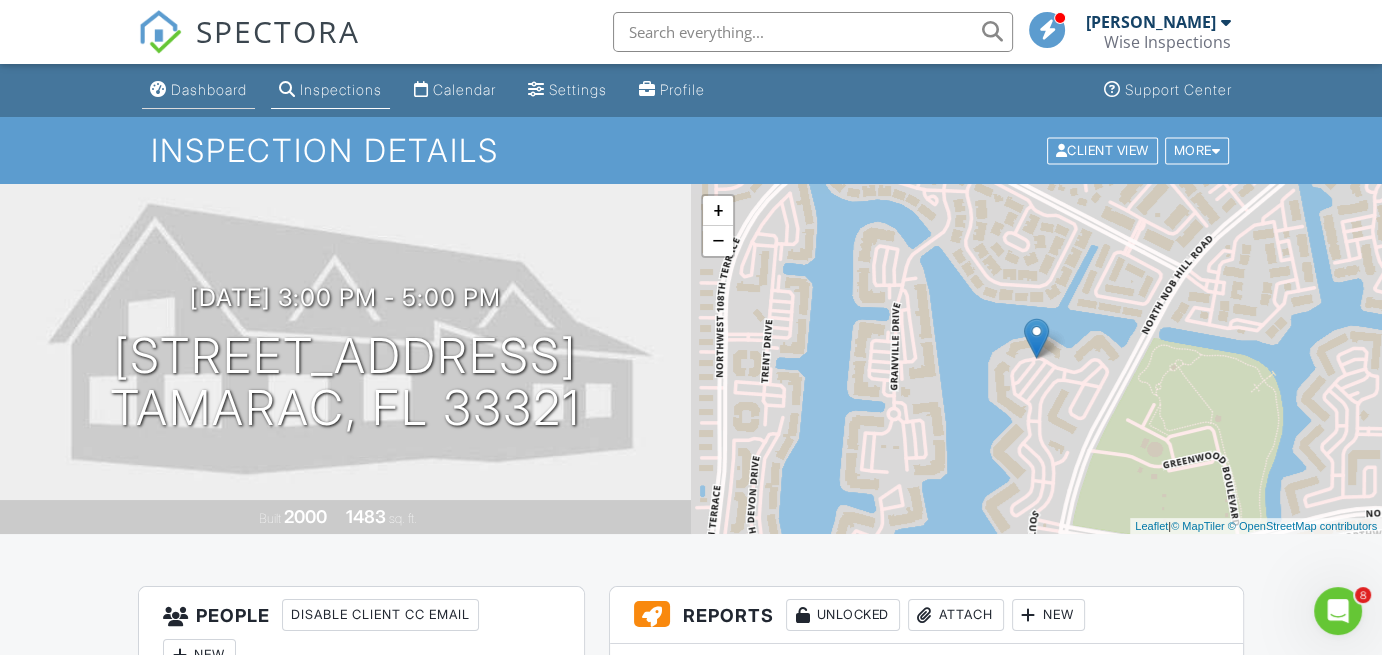 click on "Dashboard" at bounding box center [209, 89] 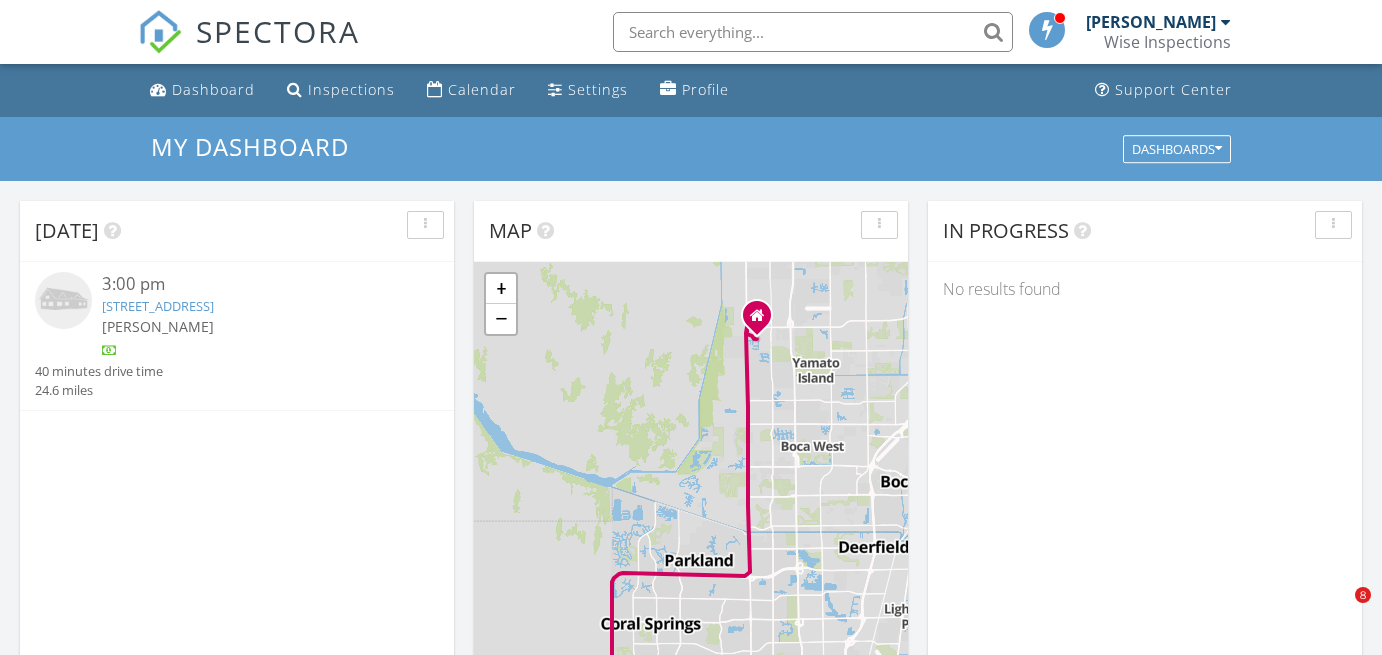 scroll, scrollTop: 0, scrollLeft: 0, axis: both 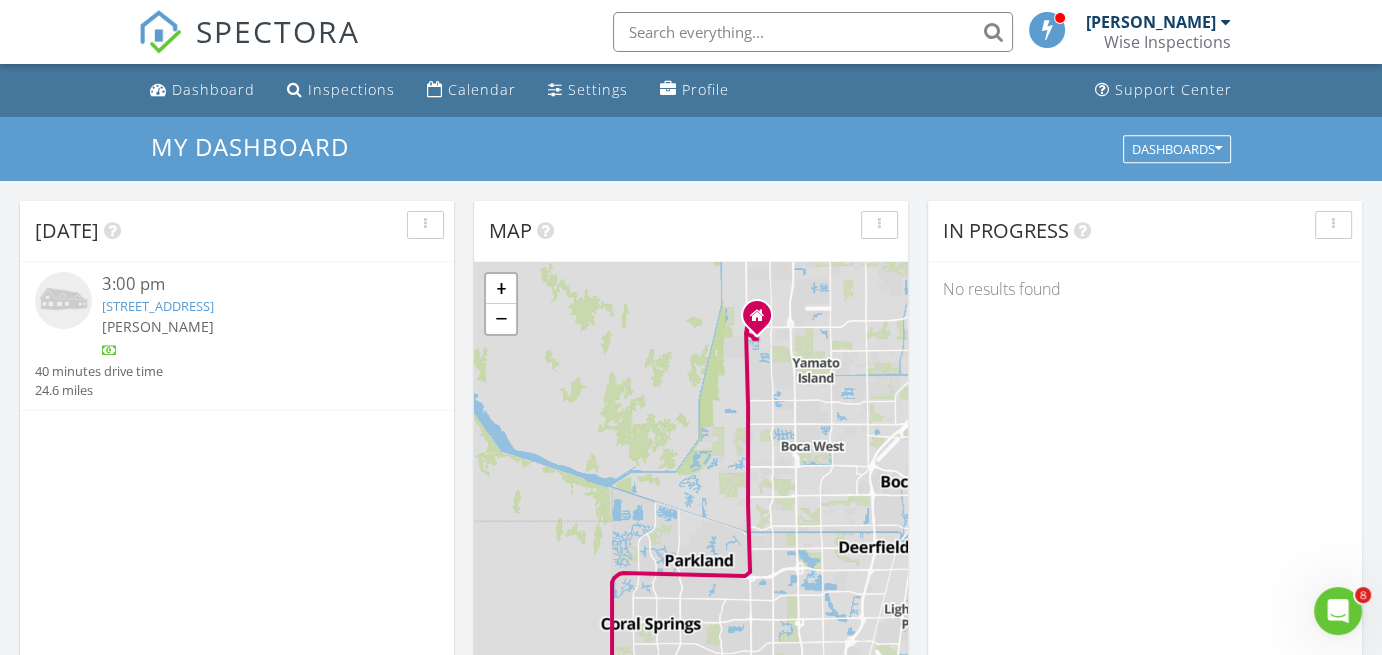 click on "[STREET_ADDRESS]" at bounding box center (158, 306) 